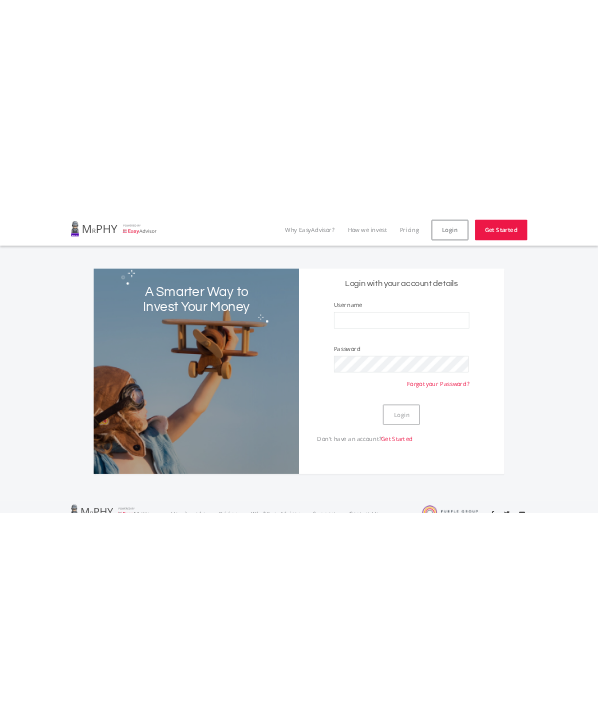 scroll, scrollTop: 0, scrollLeft: 0, axis: both 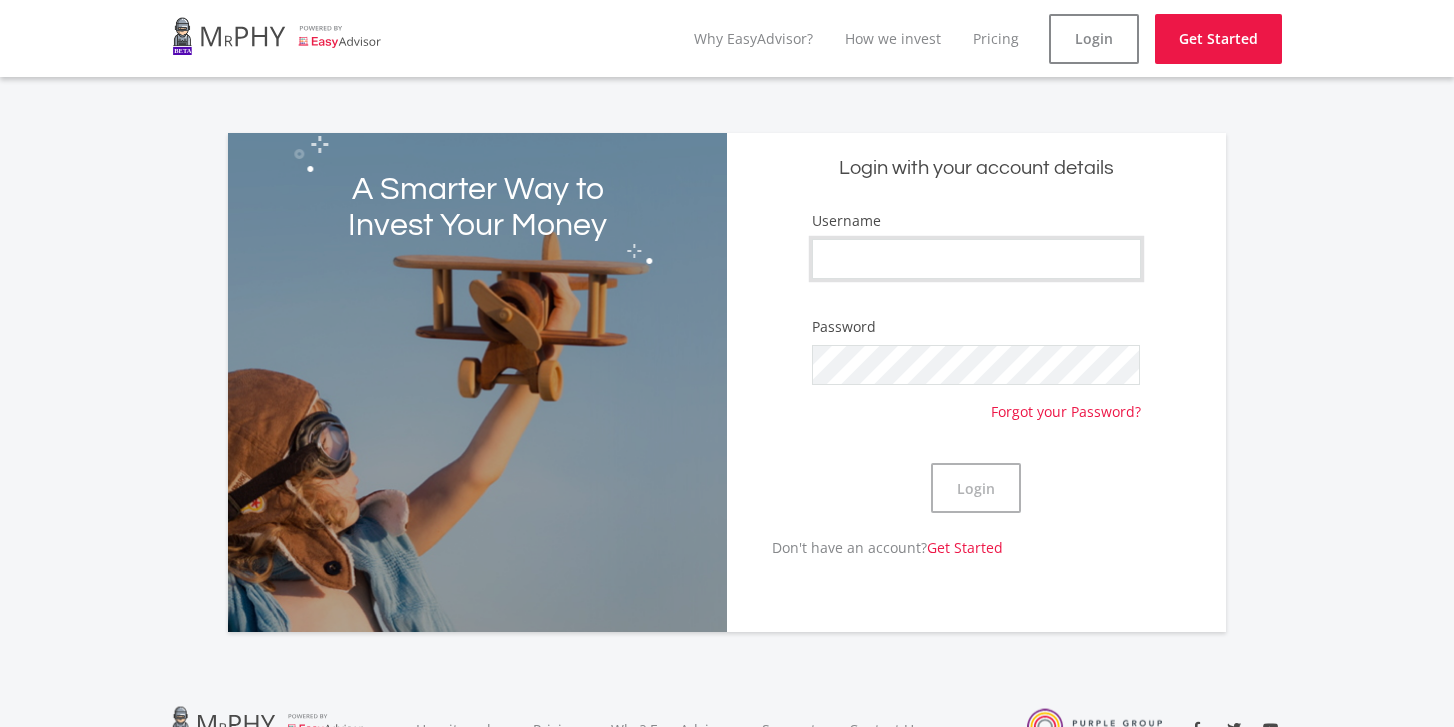 click on "Username" at bounding box center (976, 259) 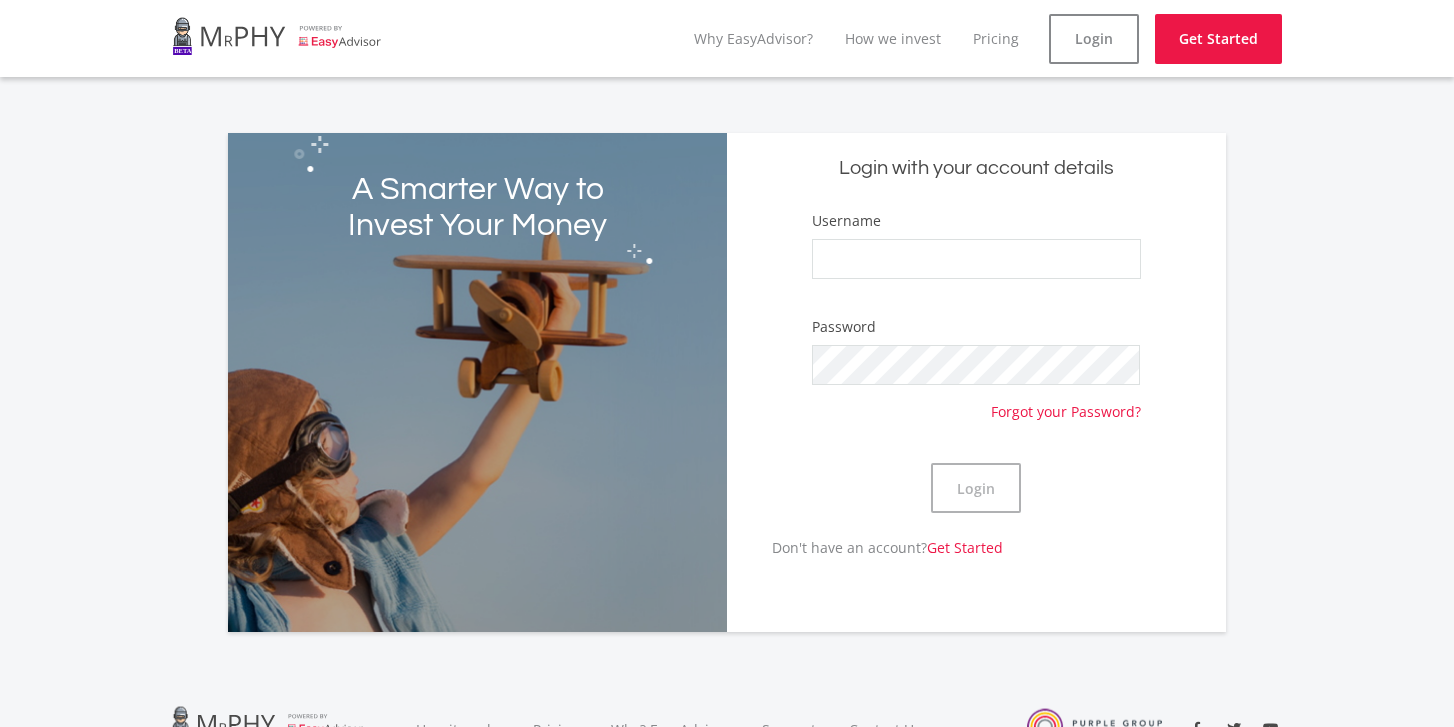 click on "Username
Password
Forgot your Password?
Login" 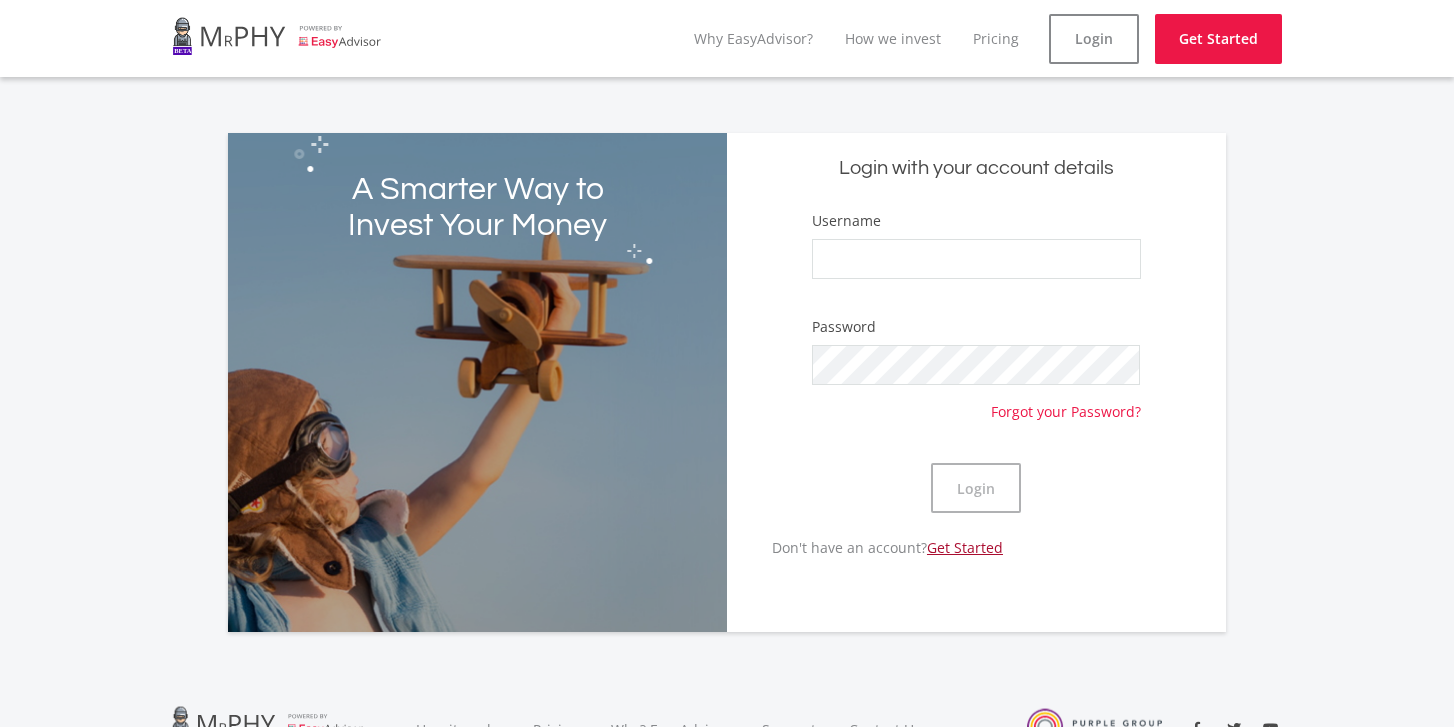click on "Get Started" 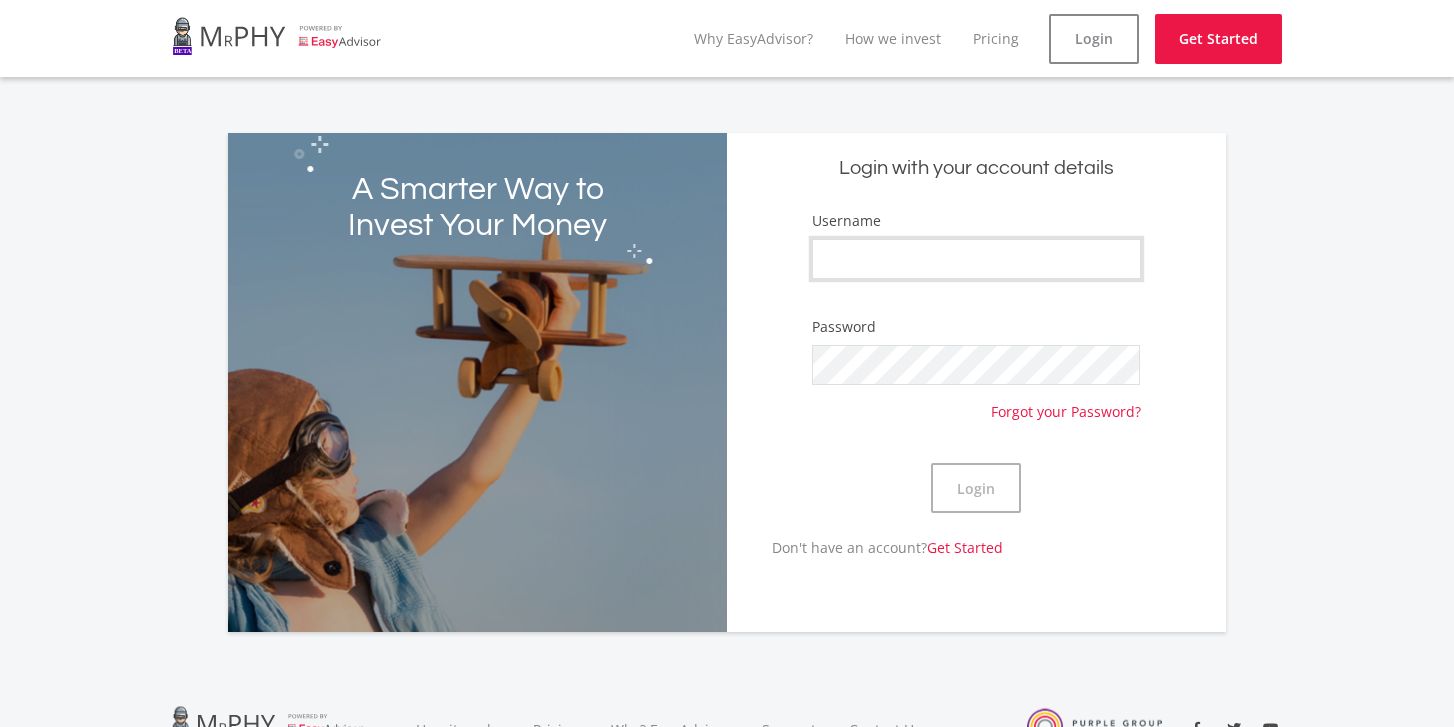 click on "Username" at bounding box center [976, 259] 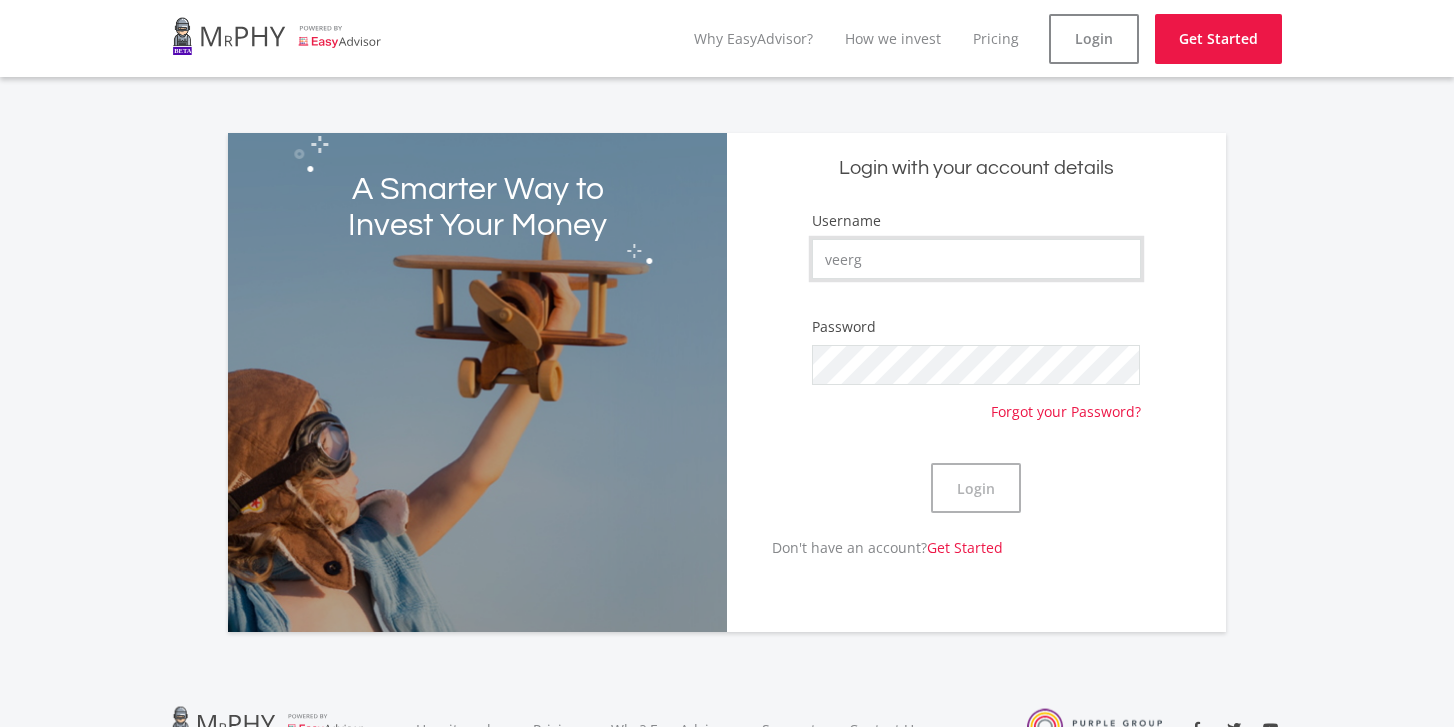 type on "veerg" 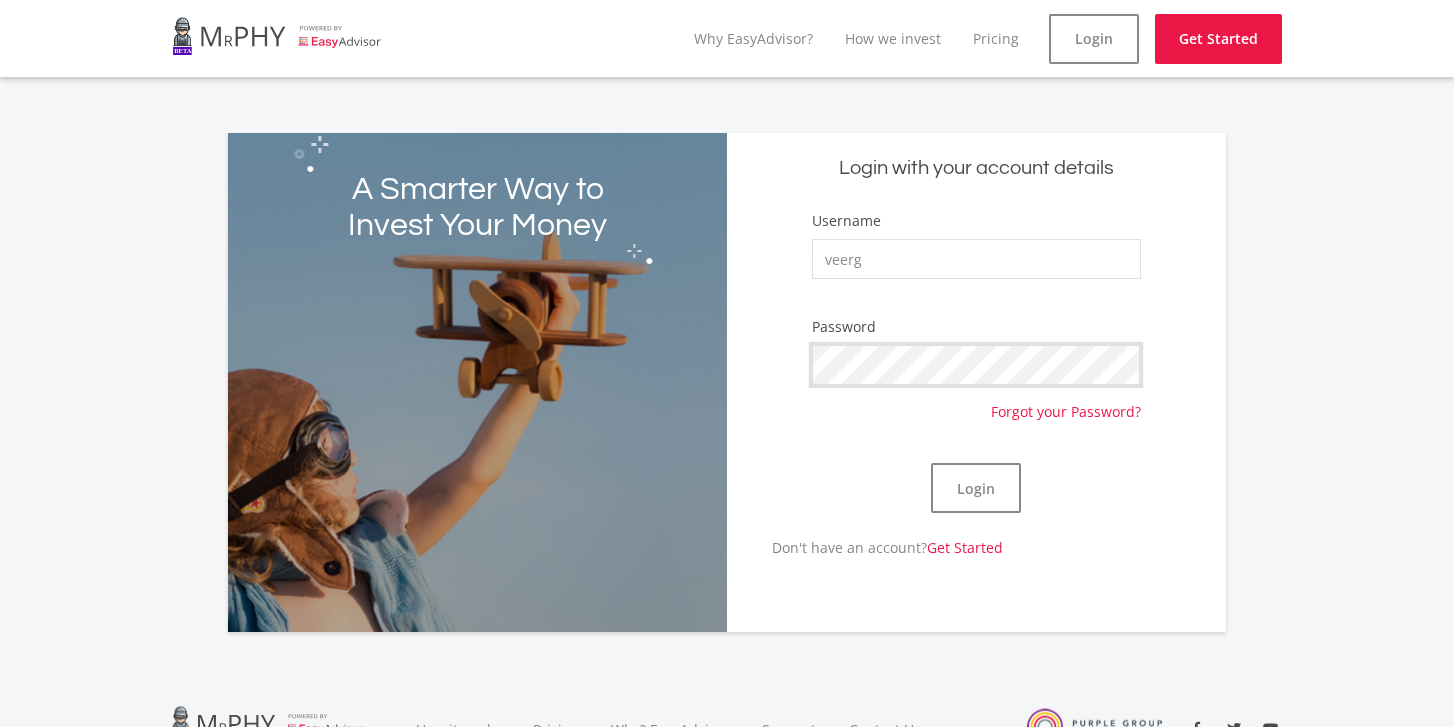 click on "Login" 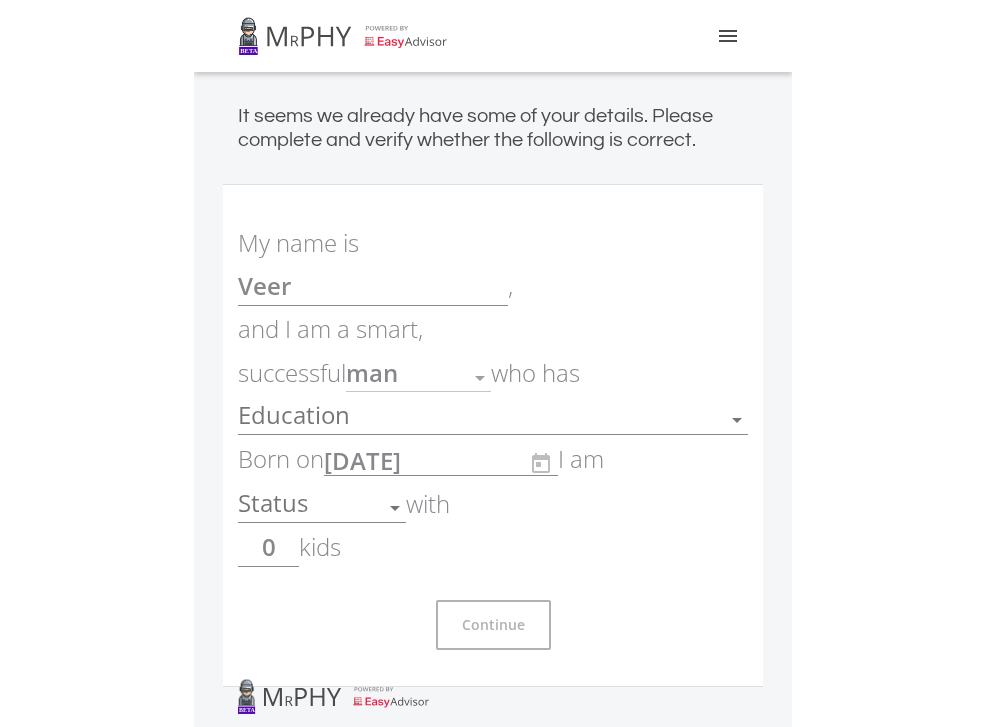 scroll, scrollTop: 0, scrollLeft: 0, axis: both 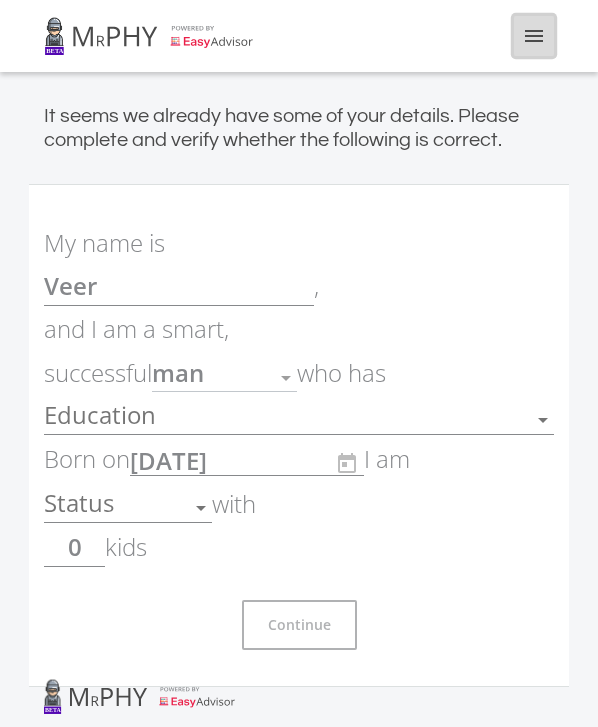 click on "menu" 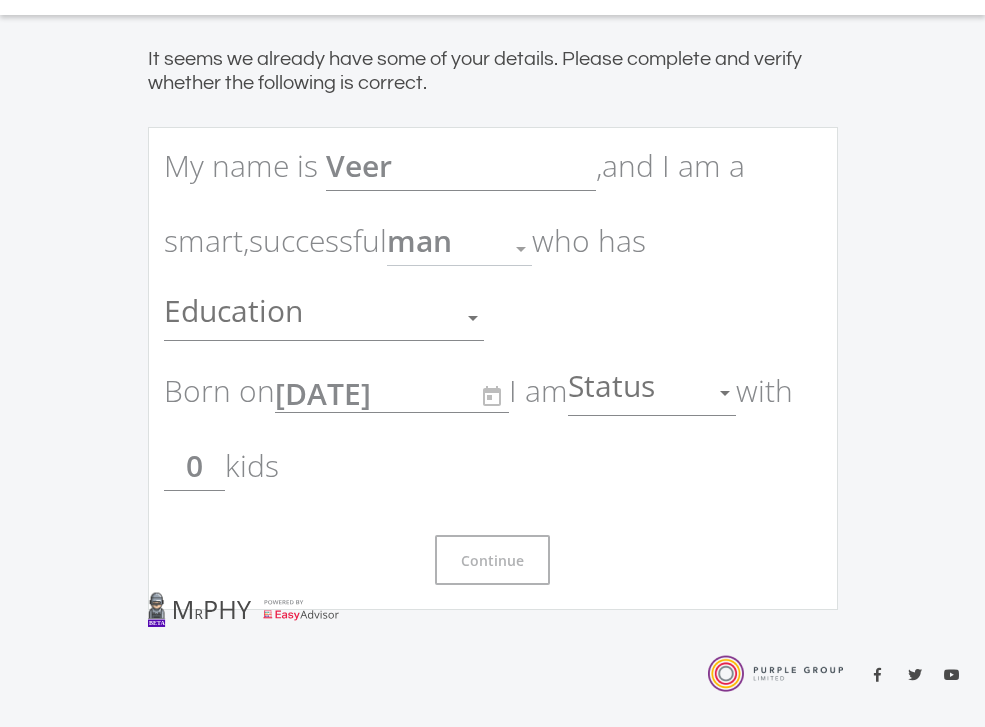 scroll, scrollTop: 361, scrollLeft: 0, axis: vertical 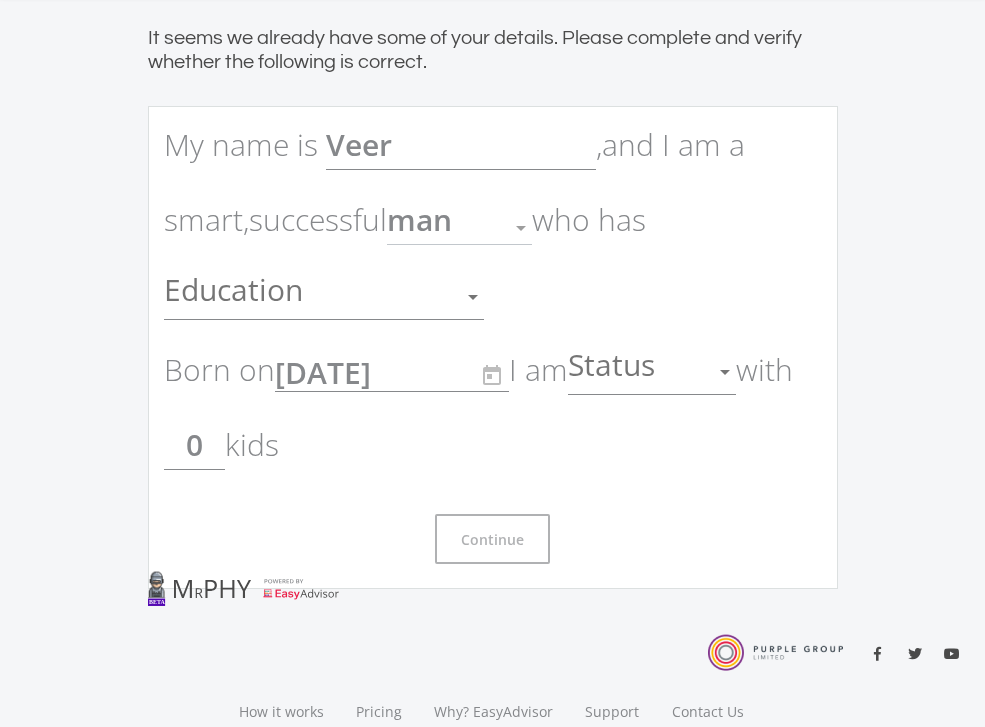 click on "Education" at bounding box center [309, 297] 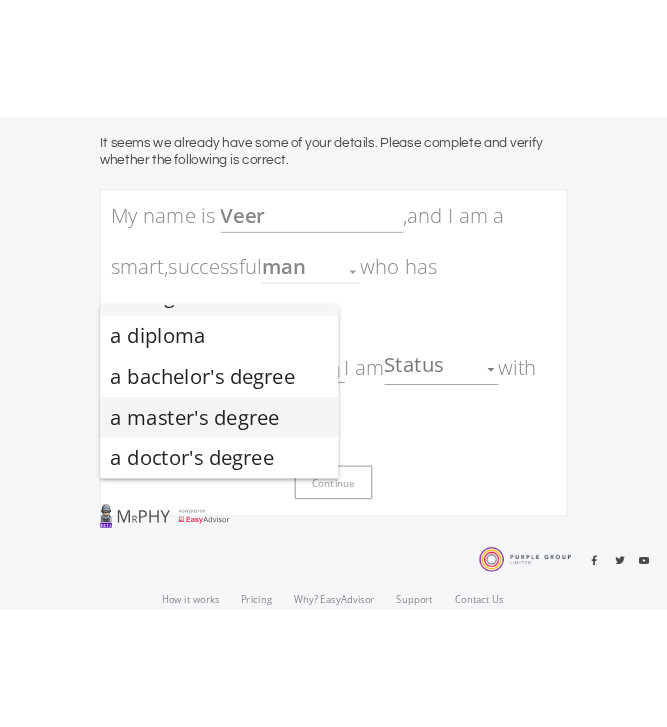 scroll, scrollTop: 0, scrollLeft: 0, axis: both 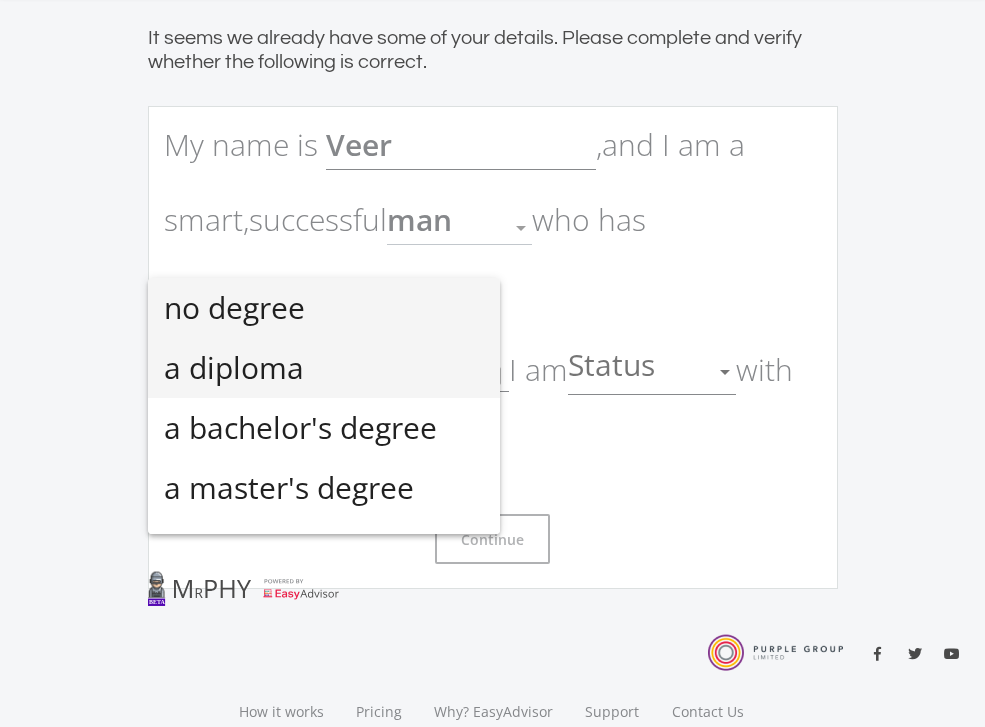click on "a diploma" at bounding box center [324, 368] 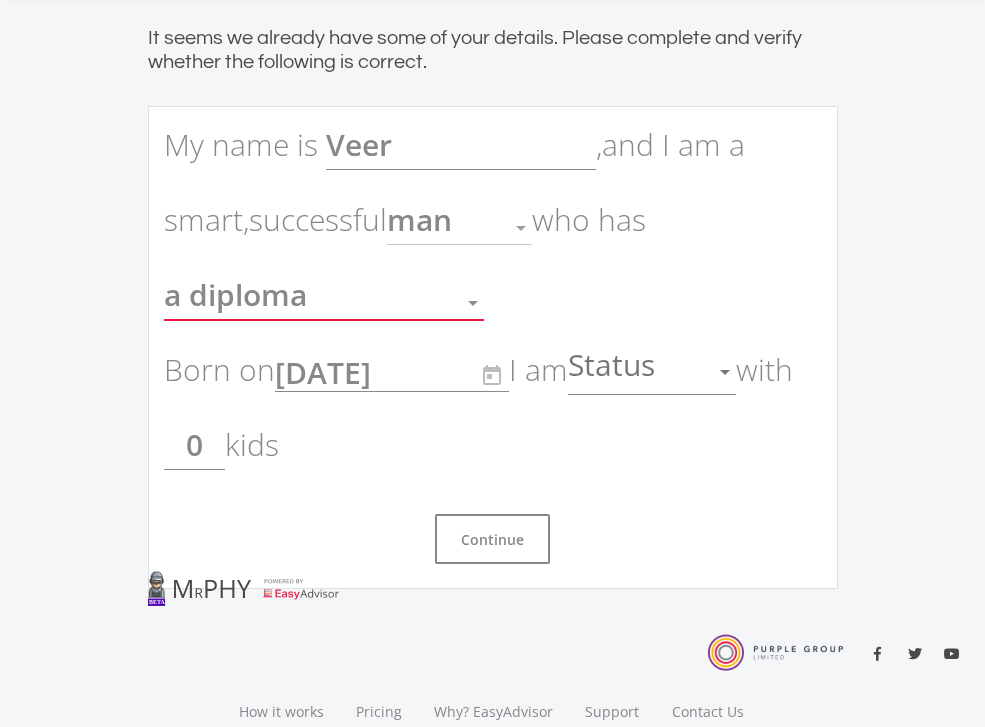click at bounding box center [521, 228] 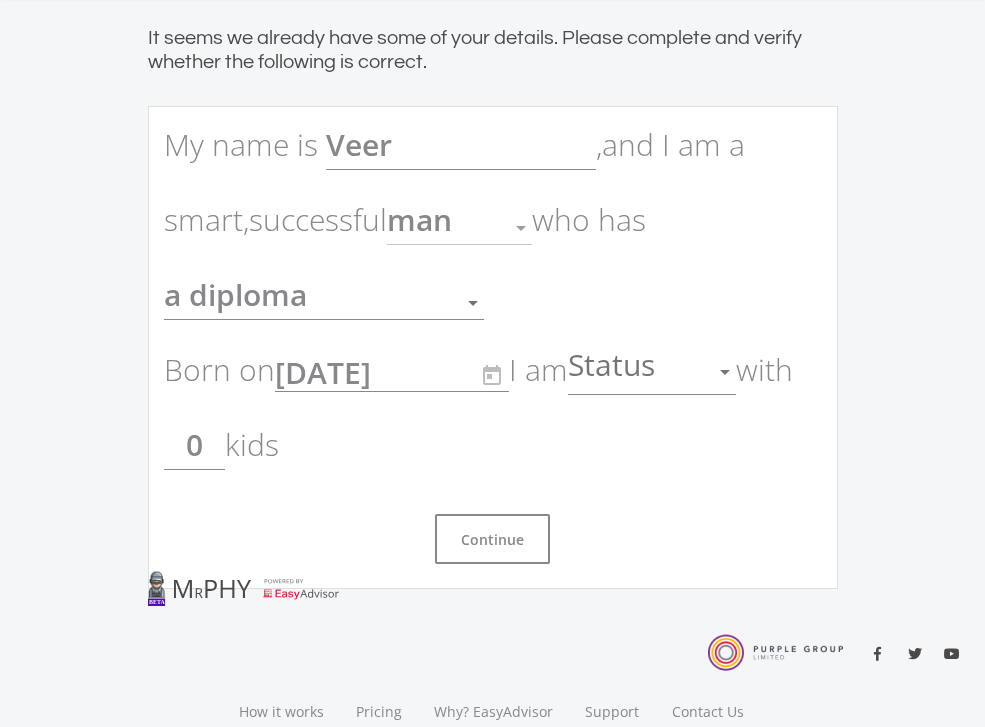 click at bounding box center [521, 228] 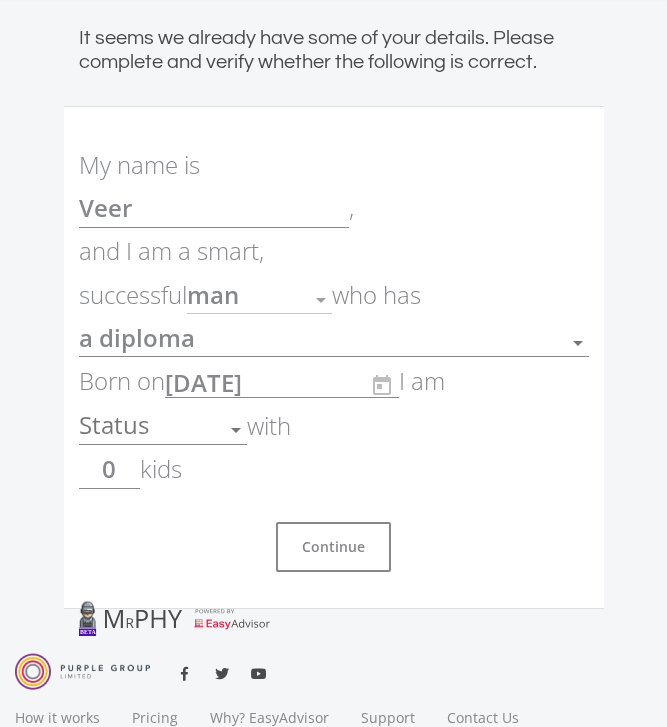 click on "My name is
Veer ,
and I am a smart,
successful
man
Gender
who has
a diploma
Education
Born on
[DATE]
YYYY/MM/DD" 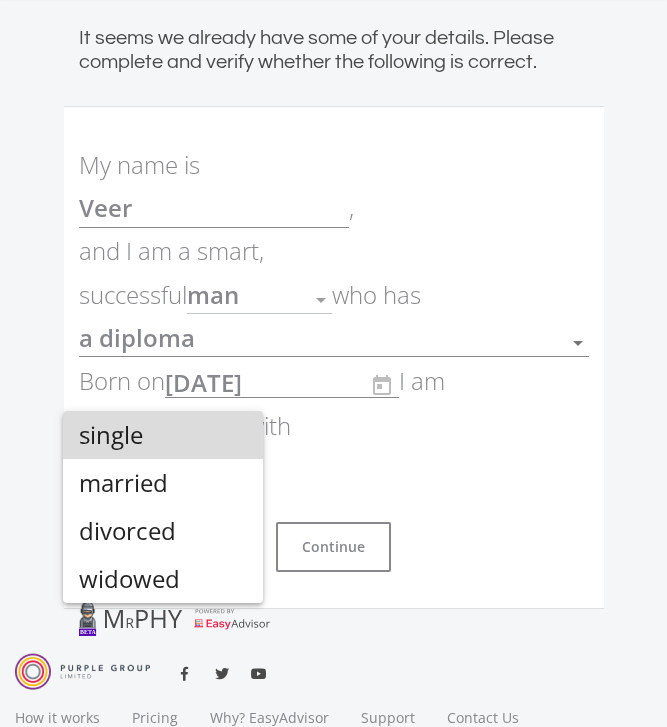 click on "single" at bounding box center [163, 435] 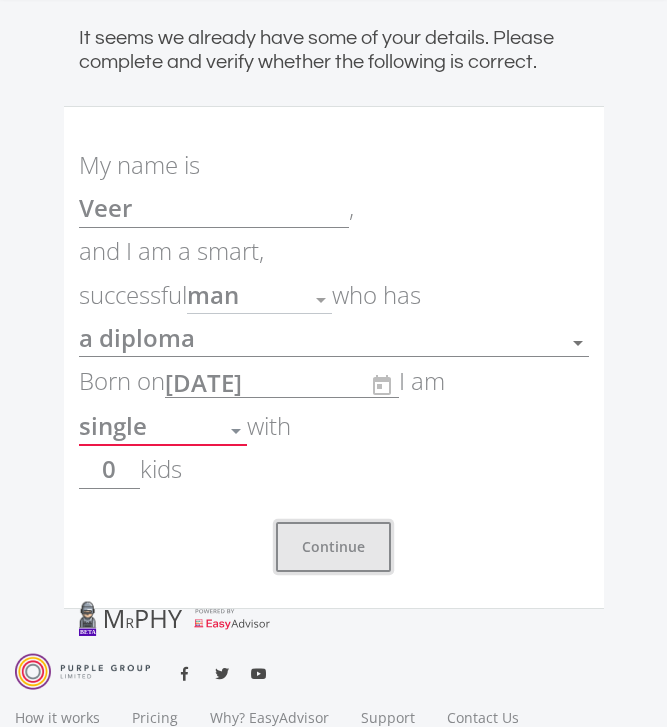 click on "Continue" 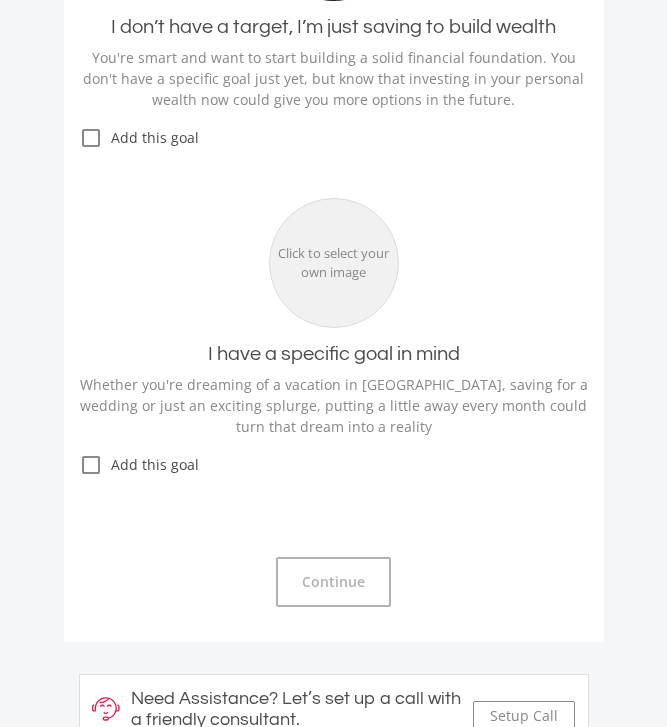 scroll, scrollTop: 786, scrollLeft: 0, axis: vertical 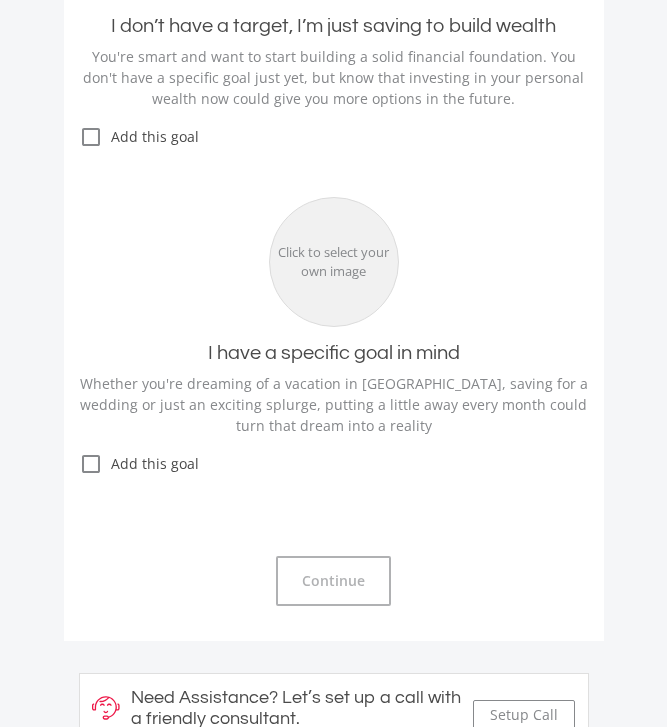 click on "What are you dreaming about?
Pick the goals you'd like to start saving for to turn your dreams into a
reality.
Retirement
Whether you're planning new adventures or quality quiet time in your retirement, it's always a good idea to start saving earlier rather than later.
check_box_outline_blank
check_box
Add this goal
I don’t have a target, I’m just saving to build wealth
You're smart and want to start building a solid financial foundation. You don't have a specific goal just yet, but know that investing in your personal wealth now could give you more options in the future.
check_box_outline_blank
check_box
Add this goal
Click to select your own image" 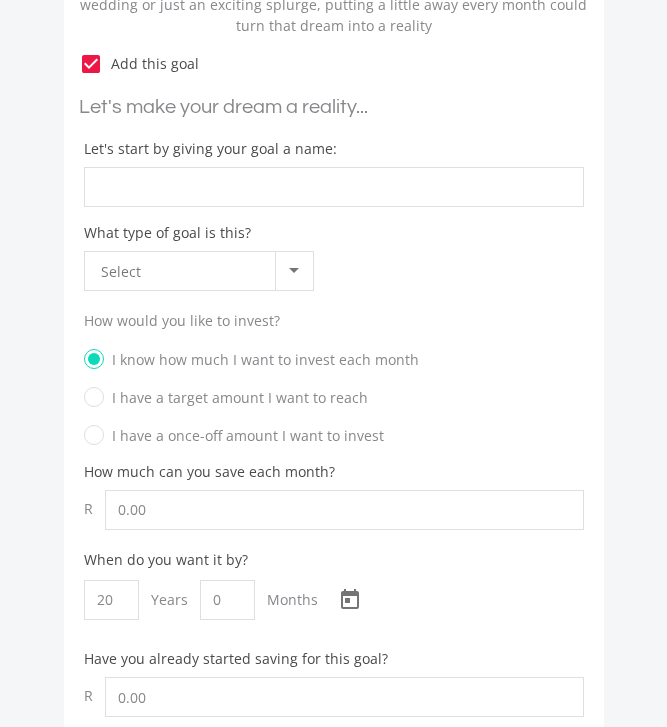 scroll, scrollTop: 1188, scrollLeft: 0, axis: vertical 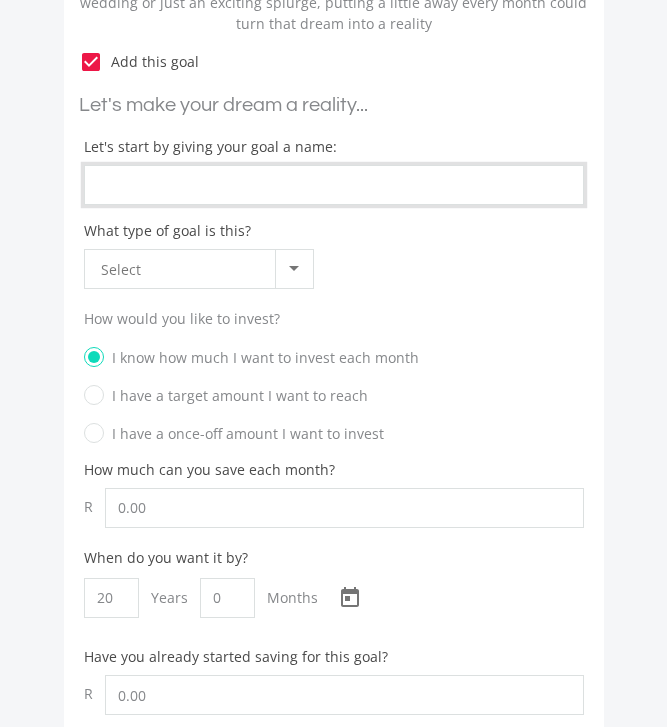 click on "What type of goal is this?" at bounding box center [334, 185] 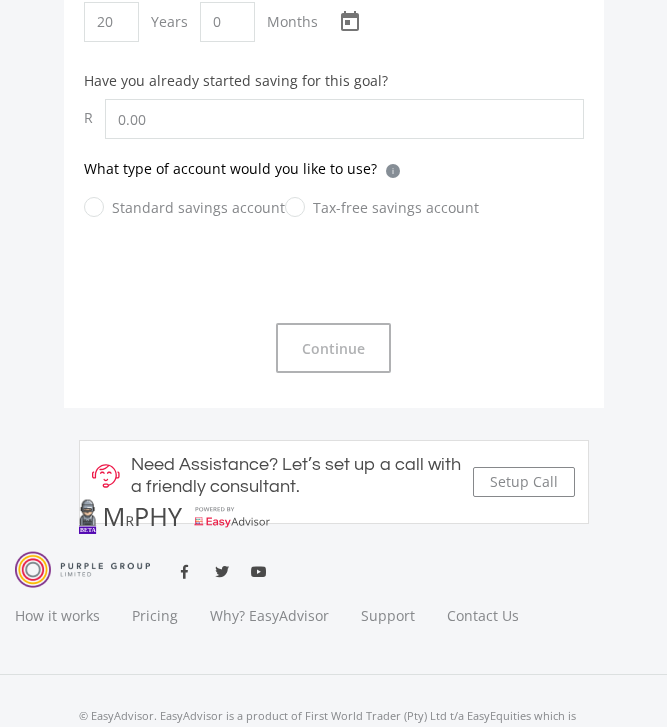 scroll, scrollTop: 1809, scrollLeft: 0, axis: vertical 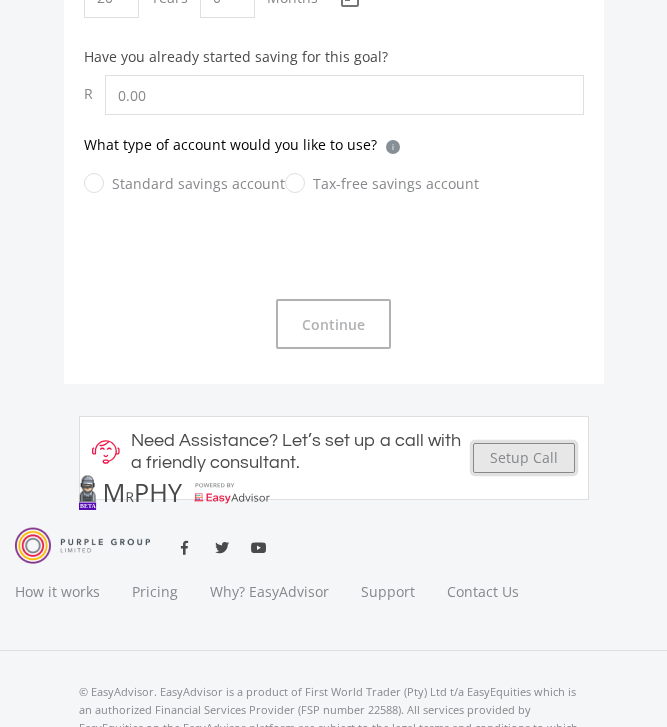 click on "Setup Call" 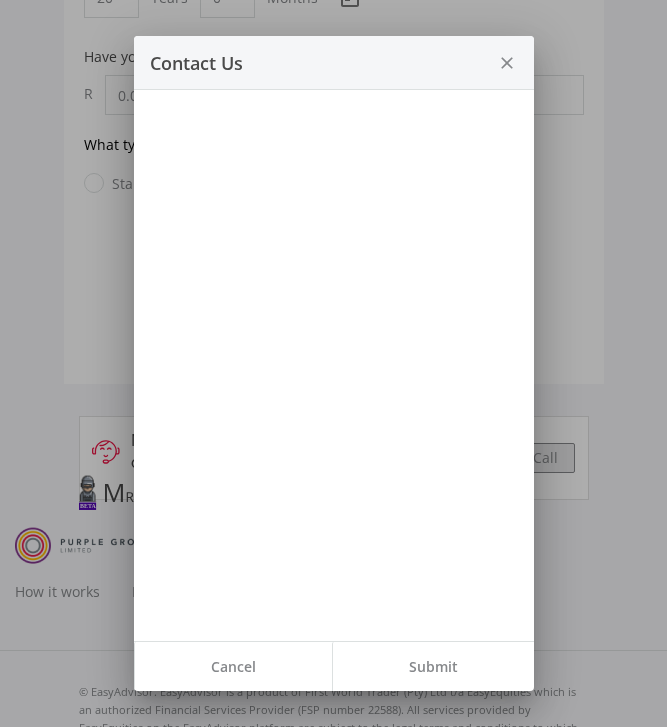scroll, scrollTop: 0, scrollLeft: 0, axis: both 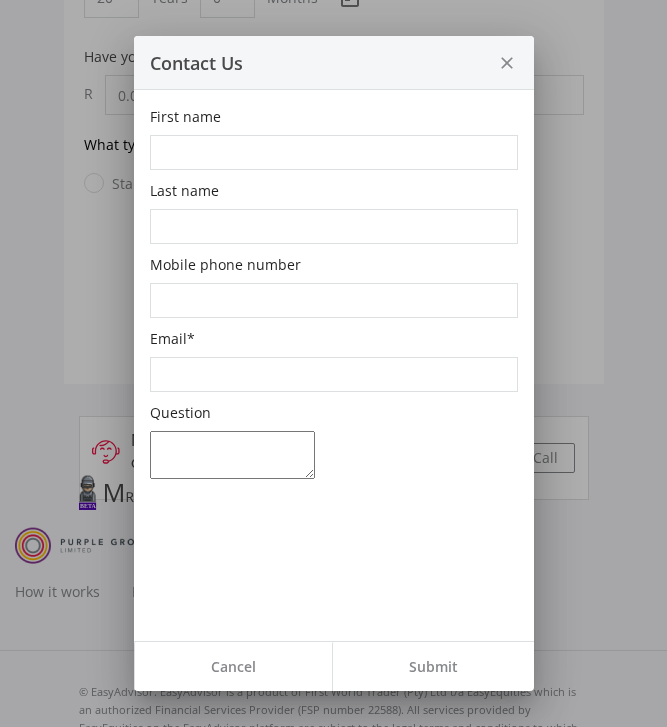 click on "First name" at bounding box center [334, 138] 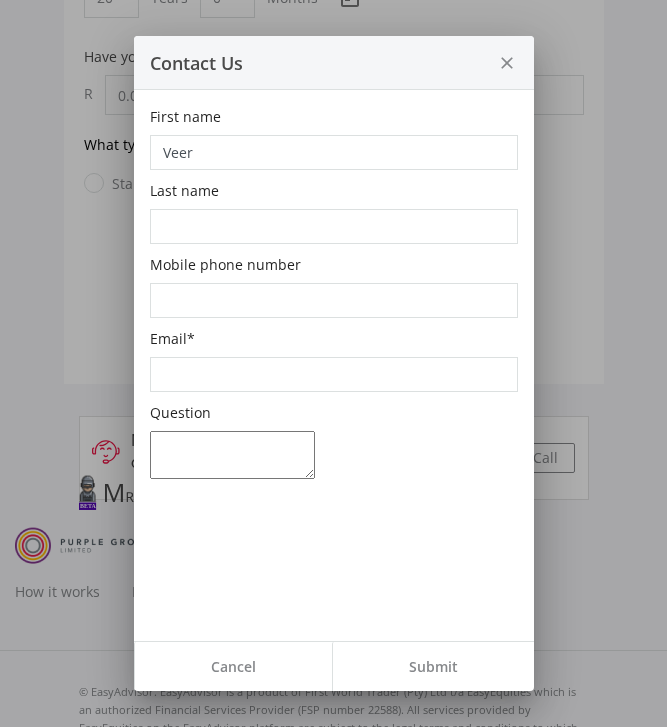 type on "[PERSON_NAME]" 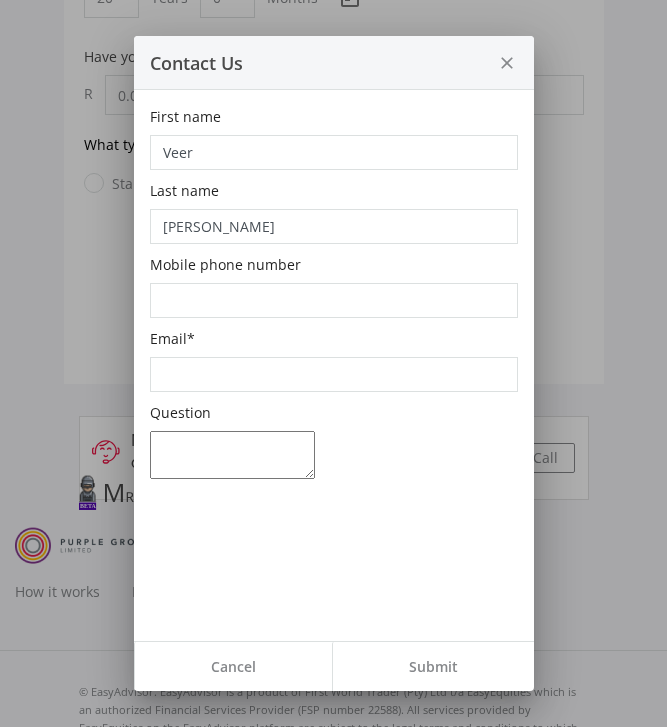 type on "0727606557" 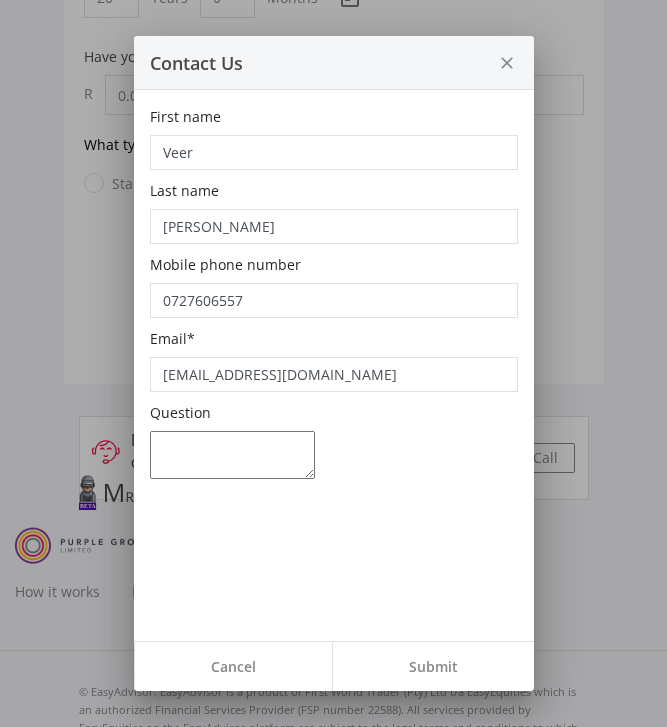 click on "Question" at bounding box center (180, 412) 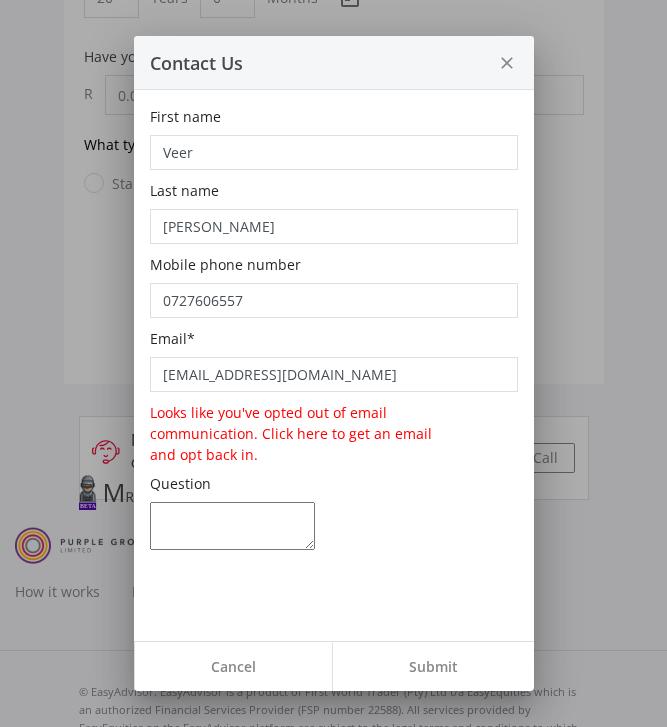click on "[EMAIL_ADDRESS][DOMAIN_NAME]" at bounding box center [334, 374] 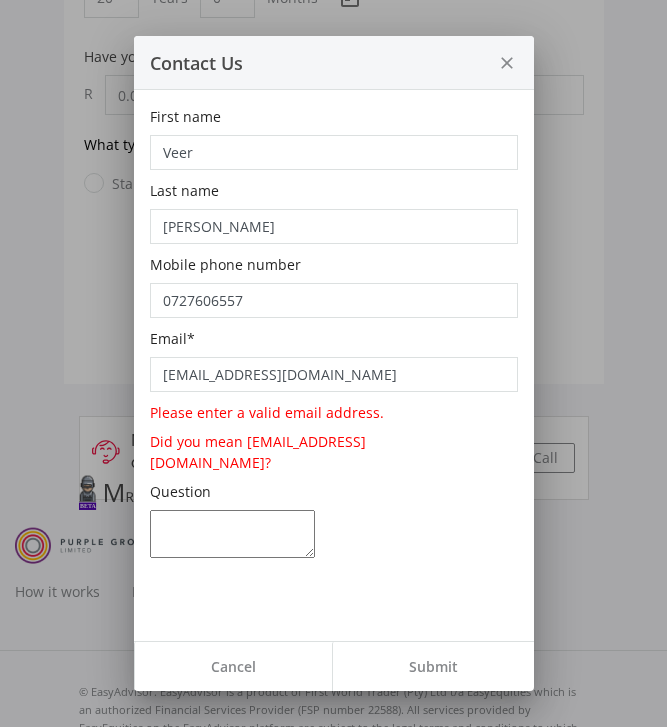 click on "[EMAIL_ADDRESS][DOMAIN_NAME]" at bounding box center [334, 374] 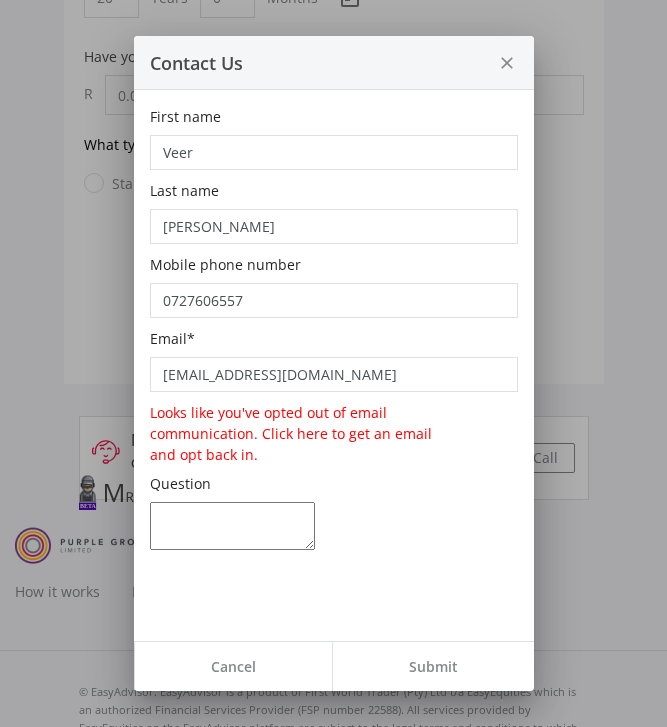 type on "[EMAIL_ADDRESS][DOMAIN_NAME]" 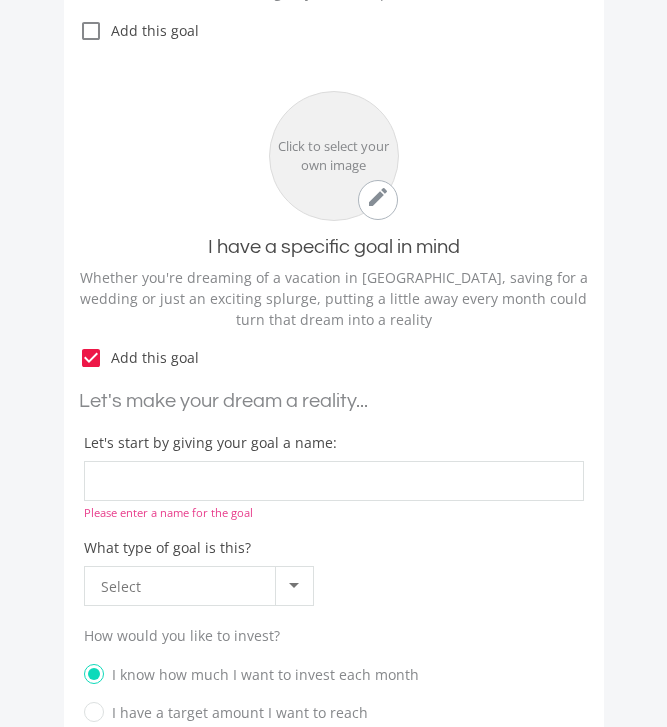 scroll, scrollTop: 0, scrollLeft: 0, axis: both 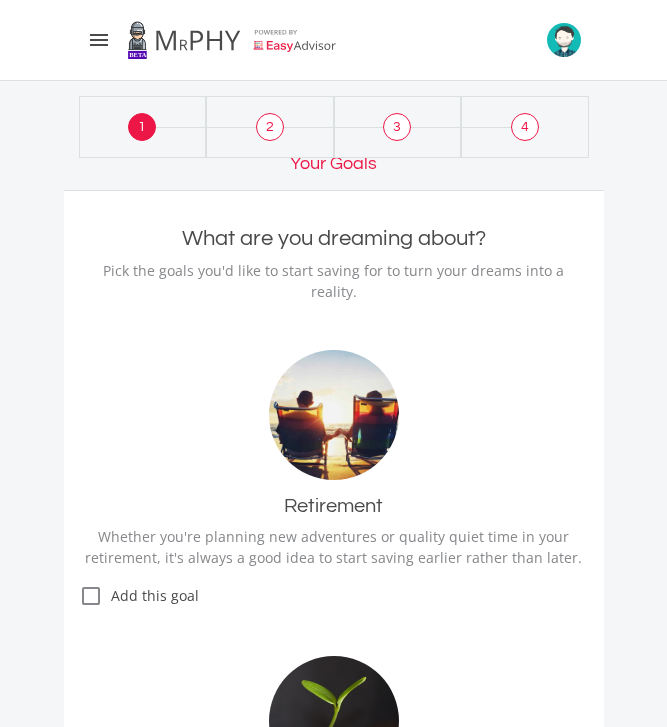 click at bounding box center (232, 40) 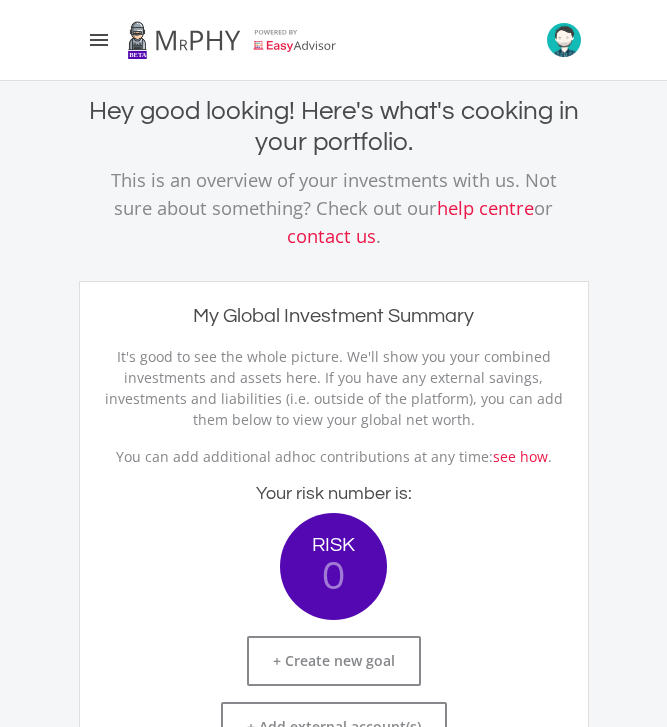 scroll, scrollTop: 999743, scrollLeft: 999502, axis: both 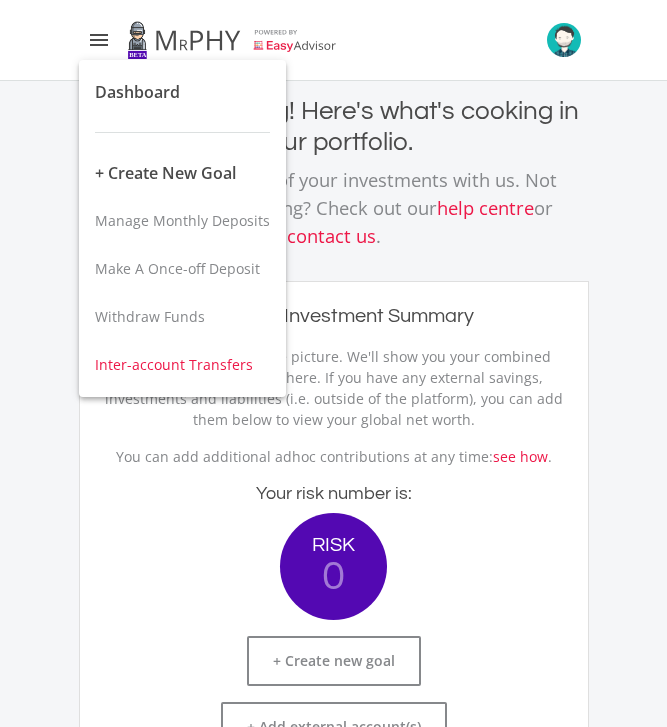 click on "Inter-account Transfers" at bounding box center [174, 364] 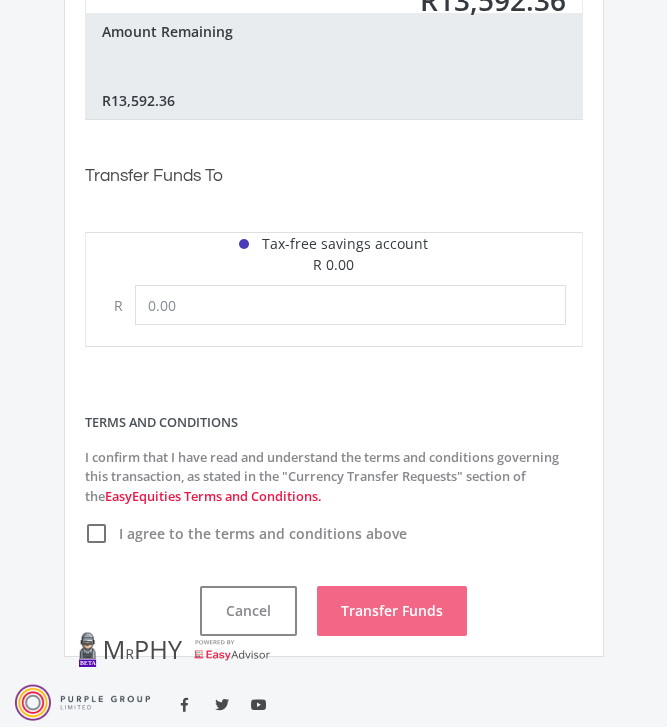scroll, scrollTop: 779, scrollLeft: 0, axis: vertical 